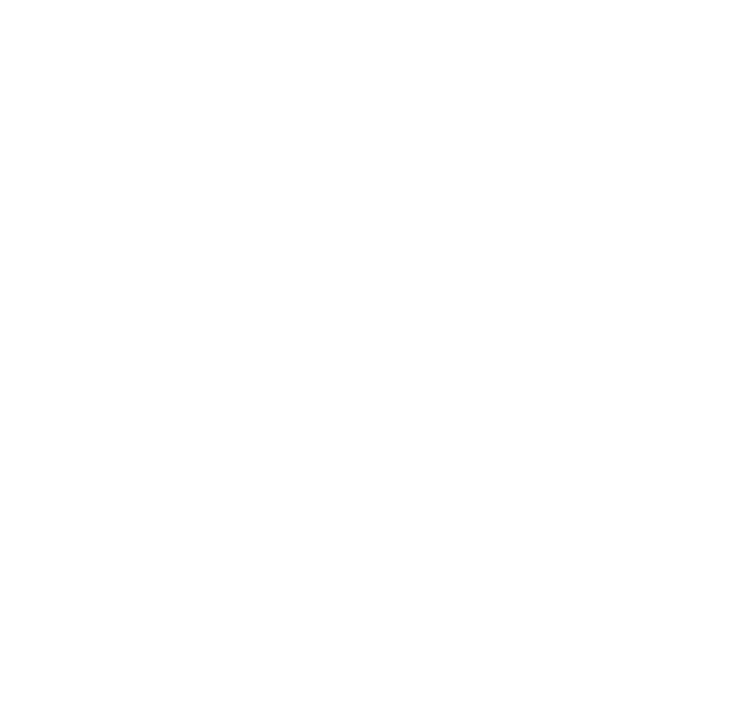 scroll, scrollTop: 0, scrollLeft: 0, axis: both 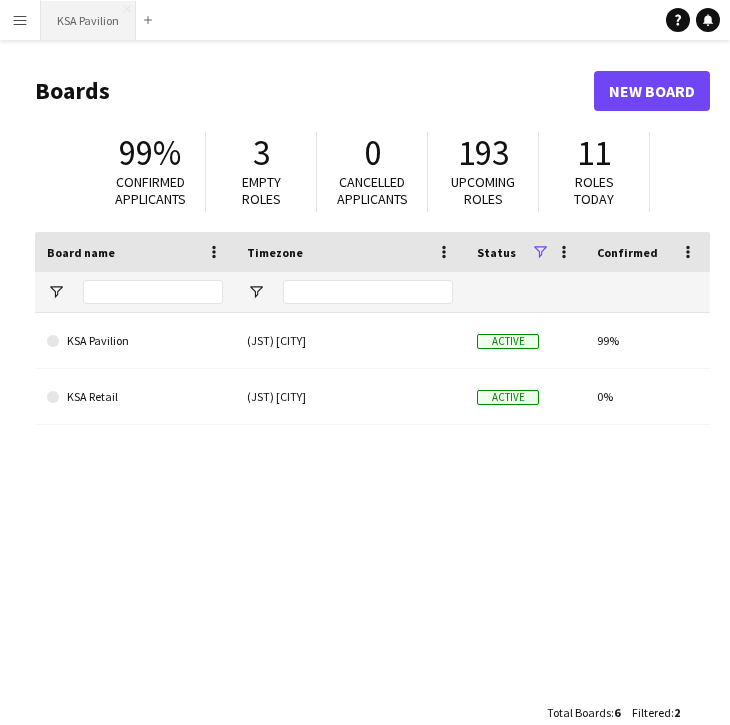 click on "KSA Pavilion
Close" at bounding box center [88, 20] 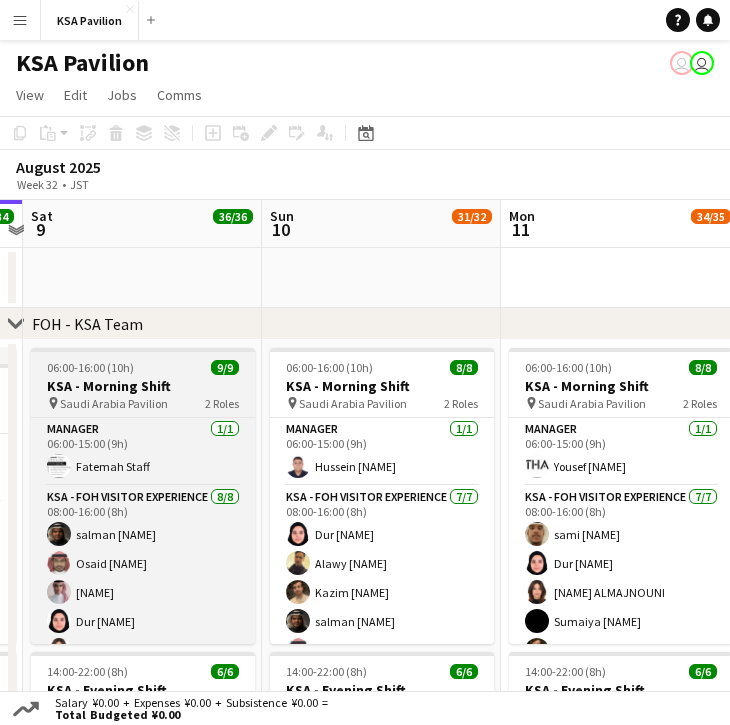 scroll, scrollTop: 0, scrollLeft: 936, axis: horizontal 